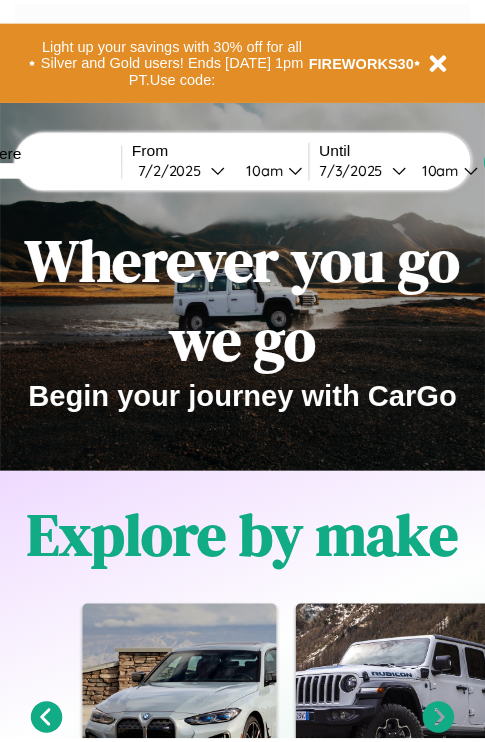 scroll, scrollTop: 0, scrollLeft: 0, axis: both 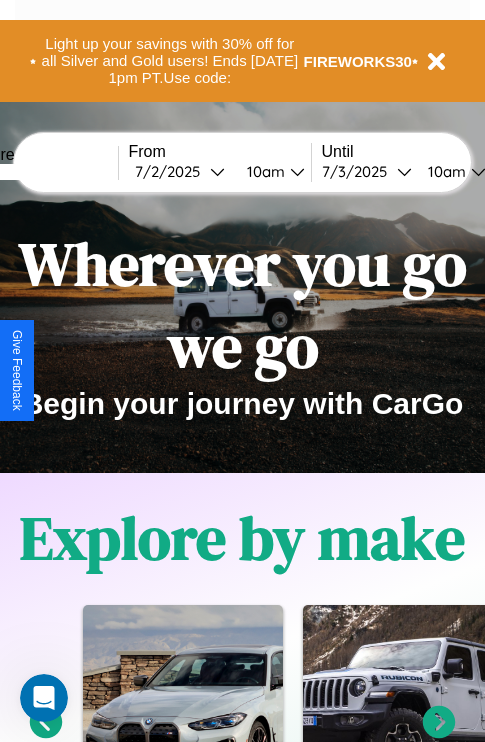 click at bounding box center (43, 172) 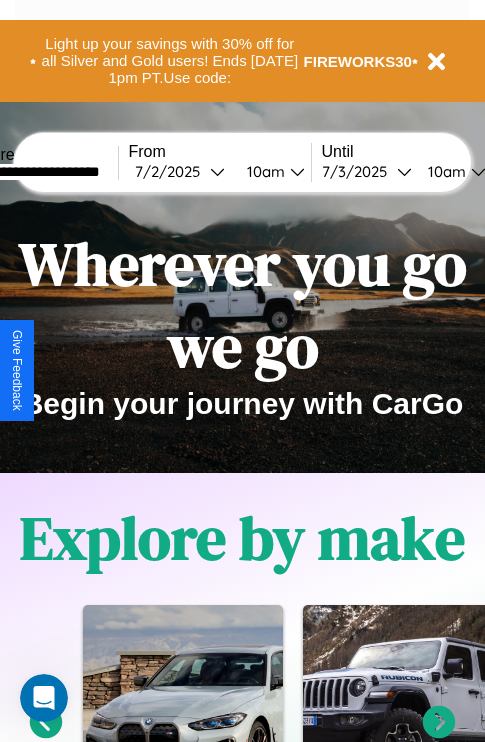 type on "**********" 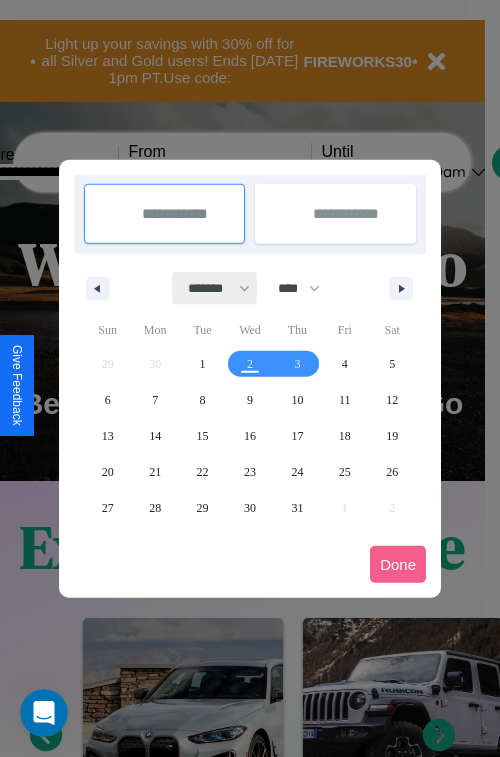 click on "******* ******** ***** ***** *** **** **** ****** ********* ******* ******** ********" at bounding box center (215, 288) 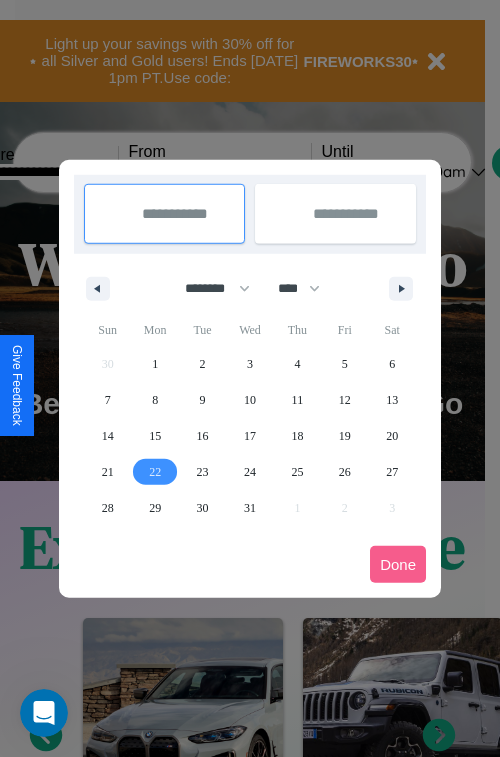 click on "22" at bounding box center [155, 472] 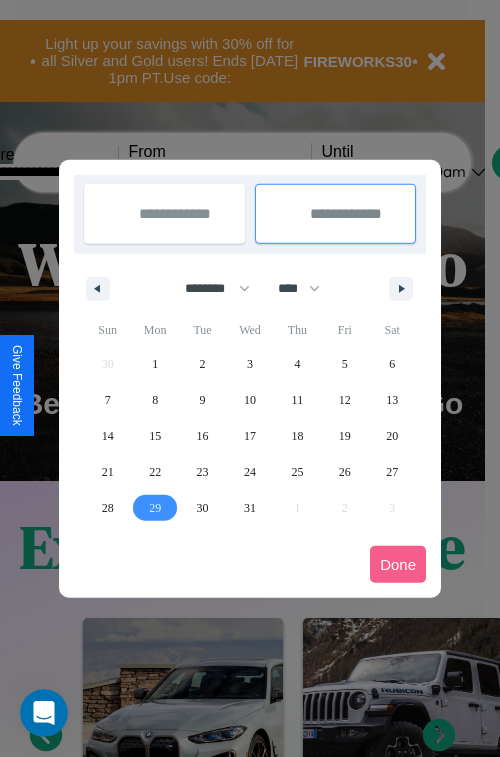click on "29" at bounding box center (155, 508) 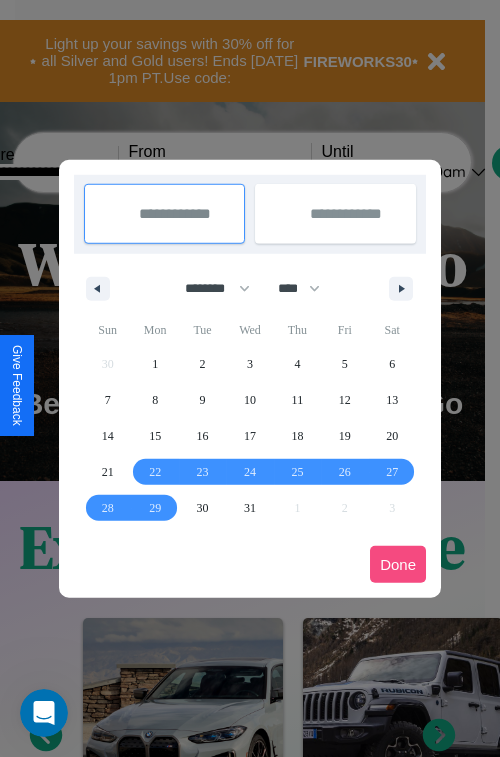 click on "Done" at bounding box center (398, 564) 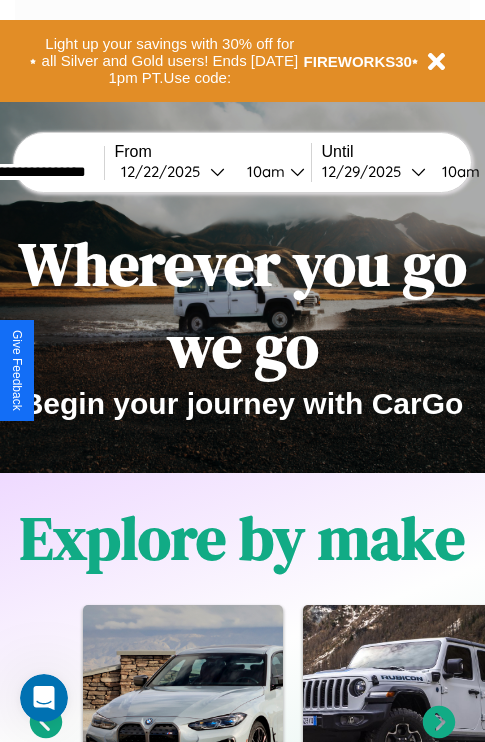 scroll, scrollTop: 0, scrollLeft: 83, axis: horizontal 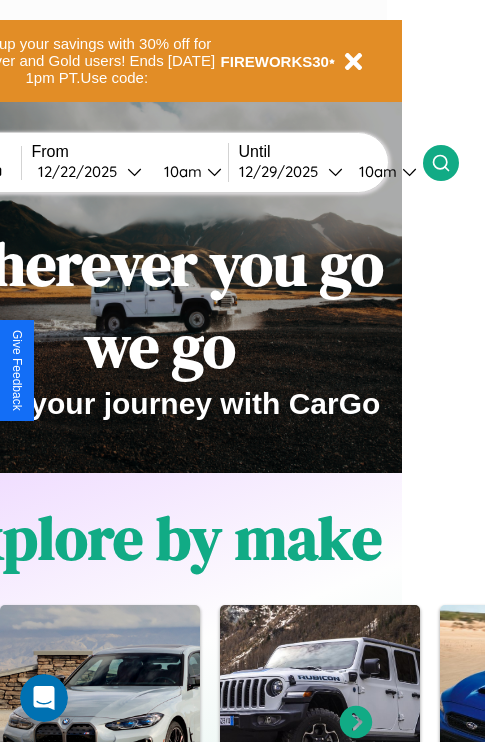 click 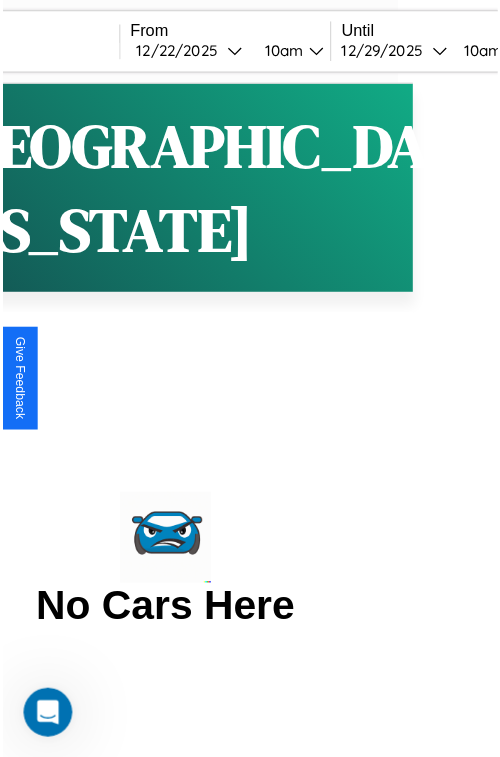 scroll, scrollTop: 0, scrollLeft: 0, axis: both 